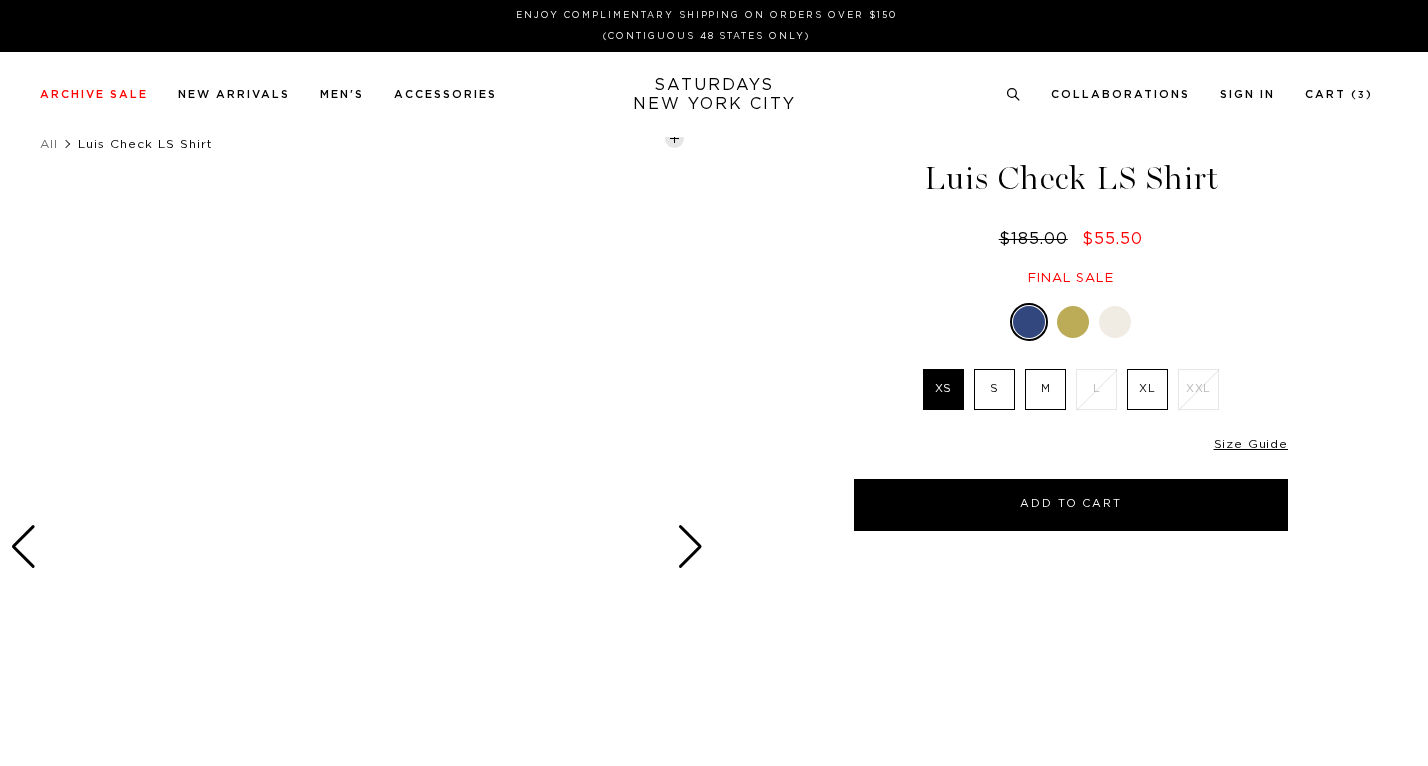 scroll, scrollTop: 0, scrollLeft: 0, axis: both 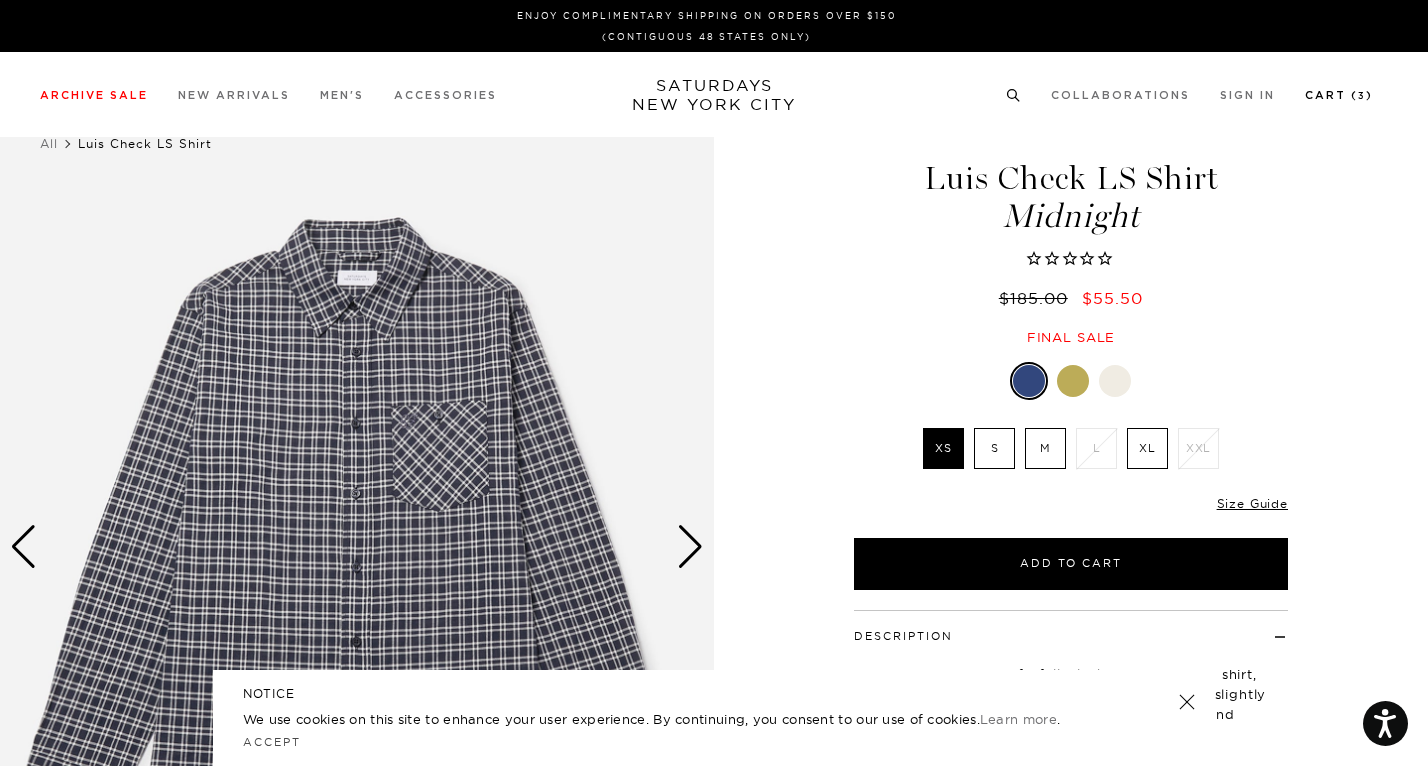 click on "Cart ( 3 )" at bounding box center (1339, 94) 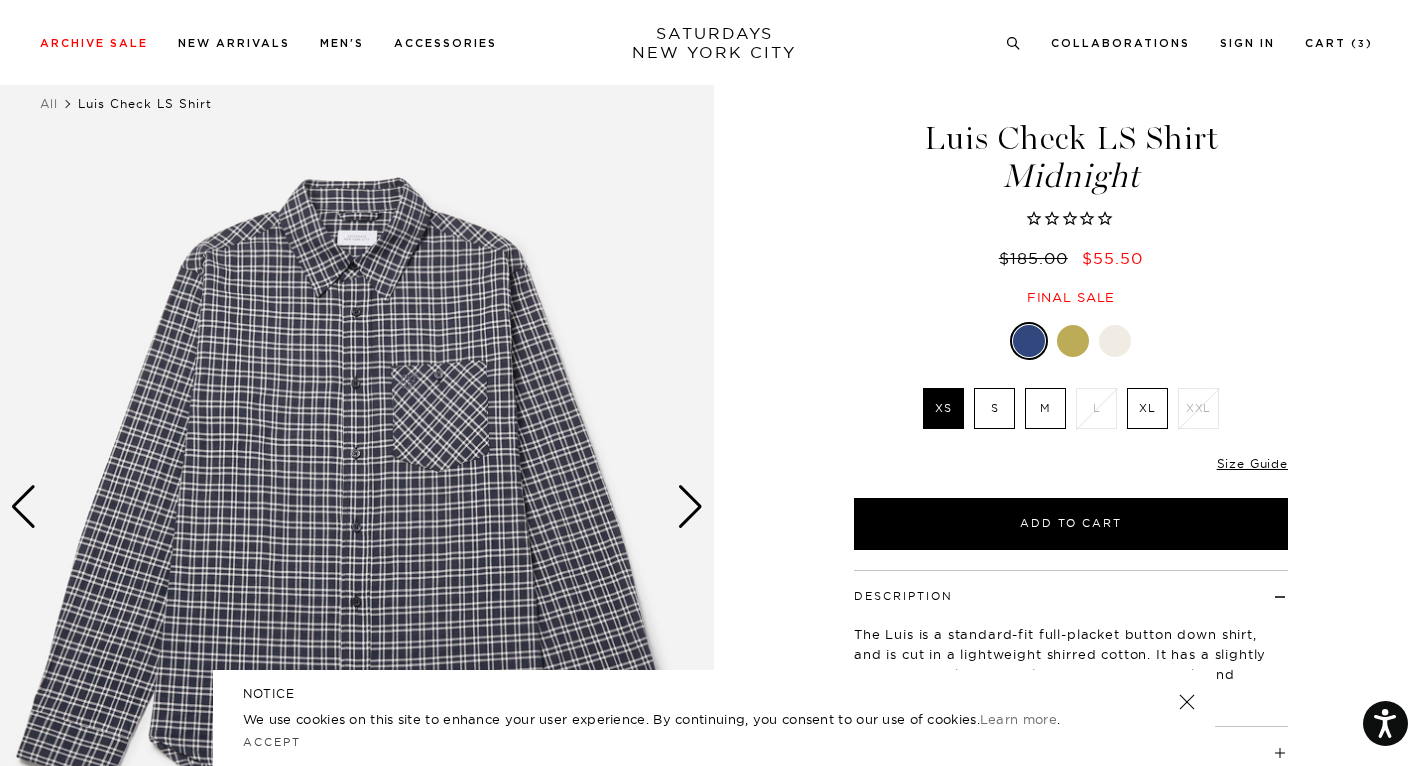 scroll, scrollTop: 51, scrollLeft: 0, axis: vertical 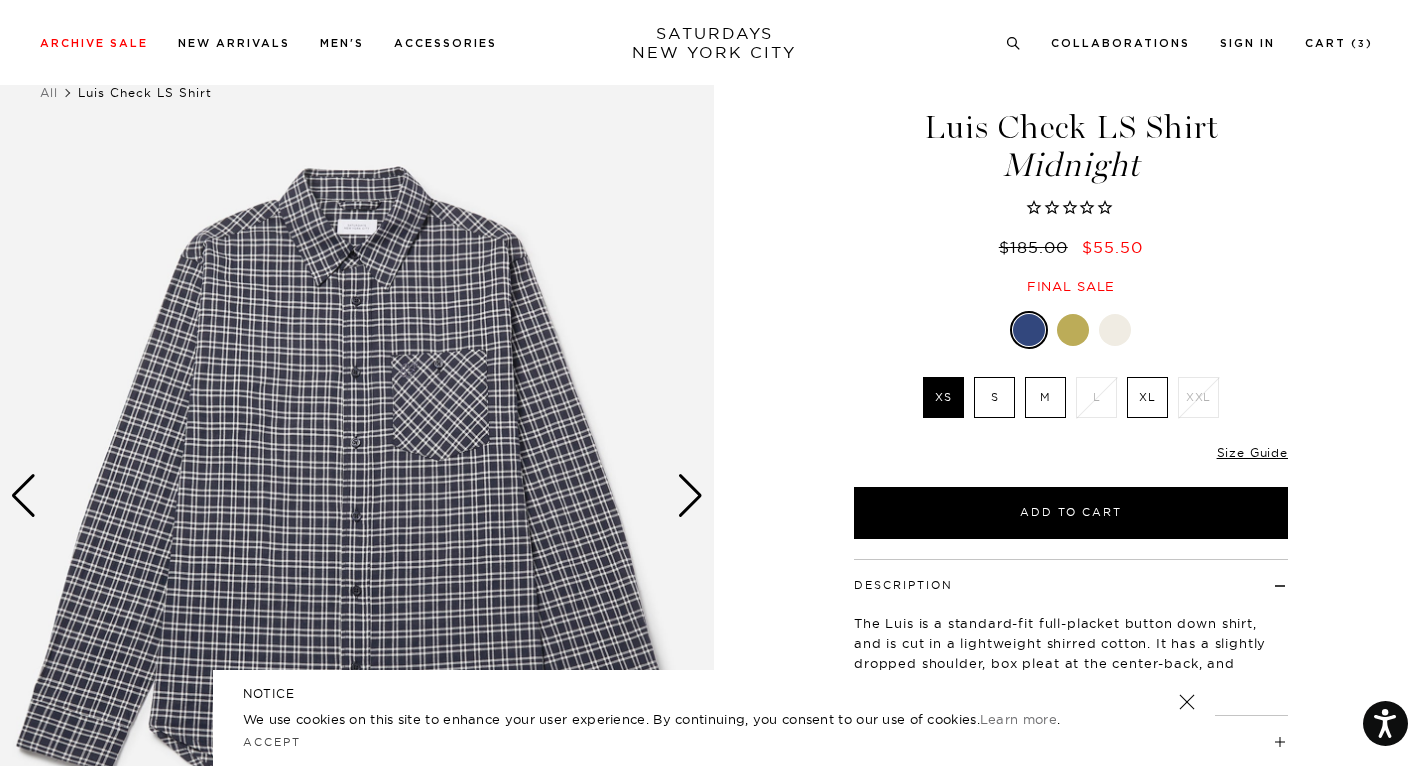 click at bounding box center (1073, 330) 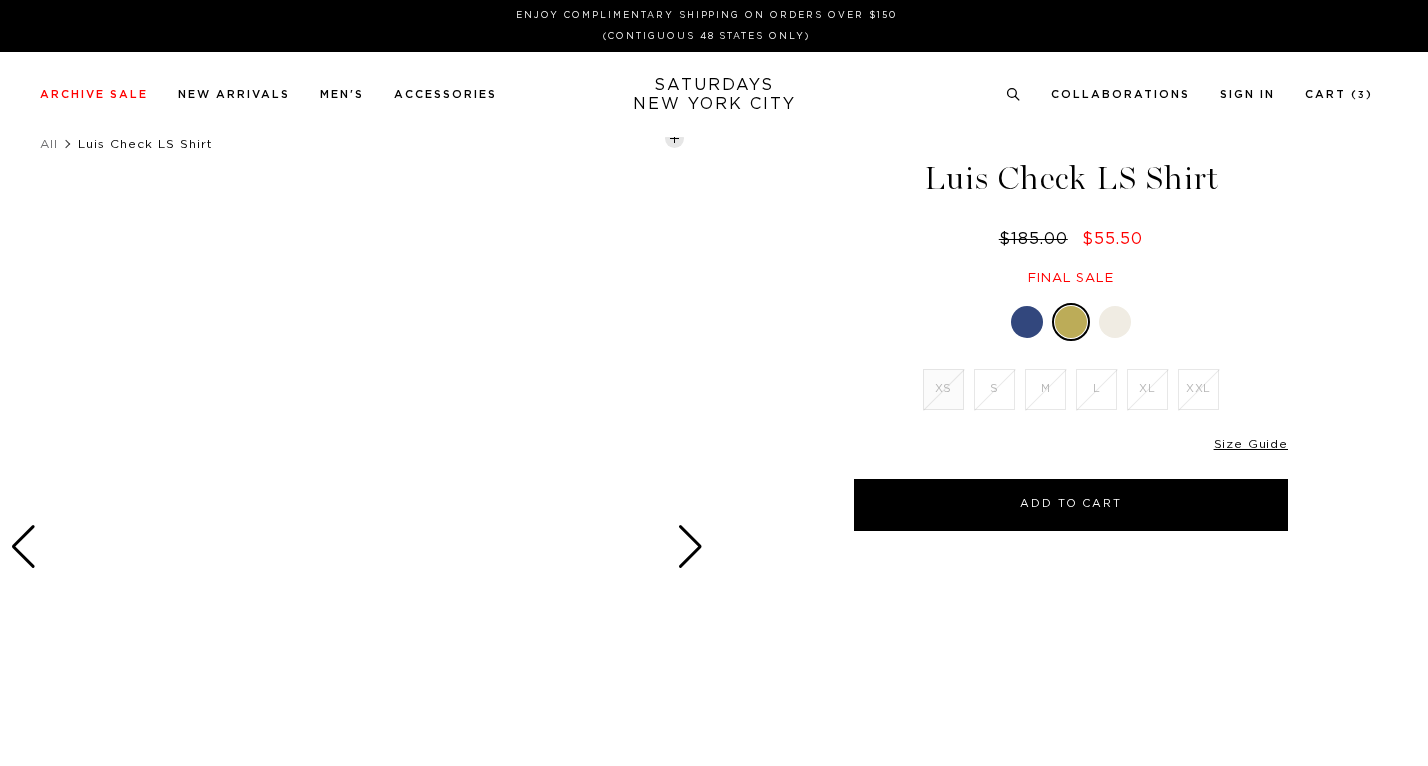 scroll, scrollTop: 0, scrollLeft: 0, axis: both 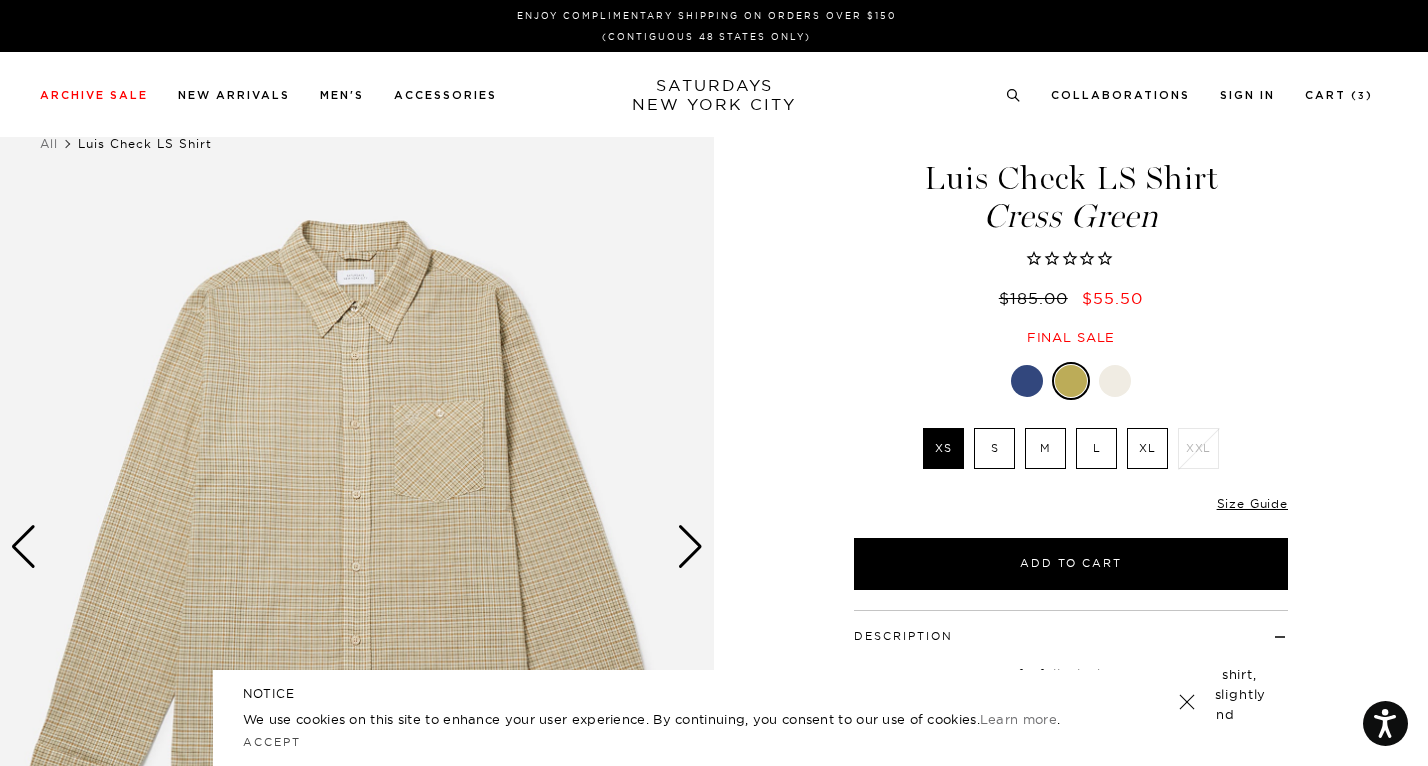click at bounding box center [1115, 381] 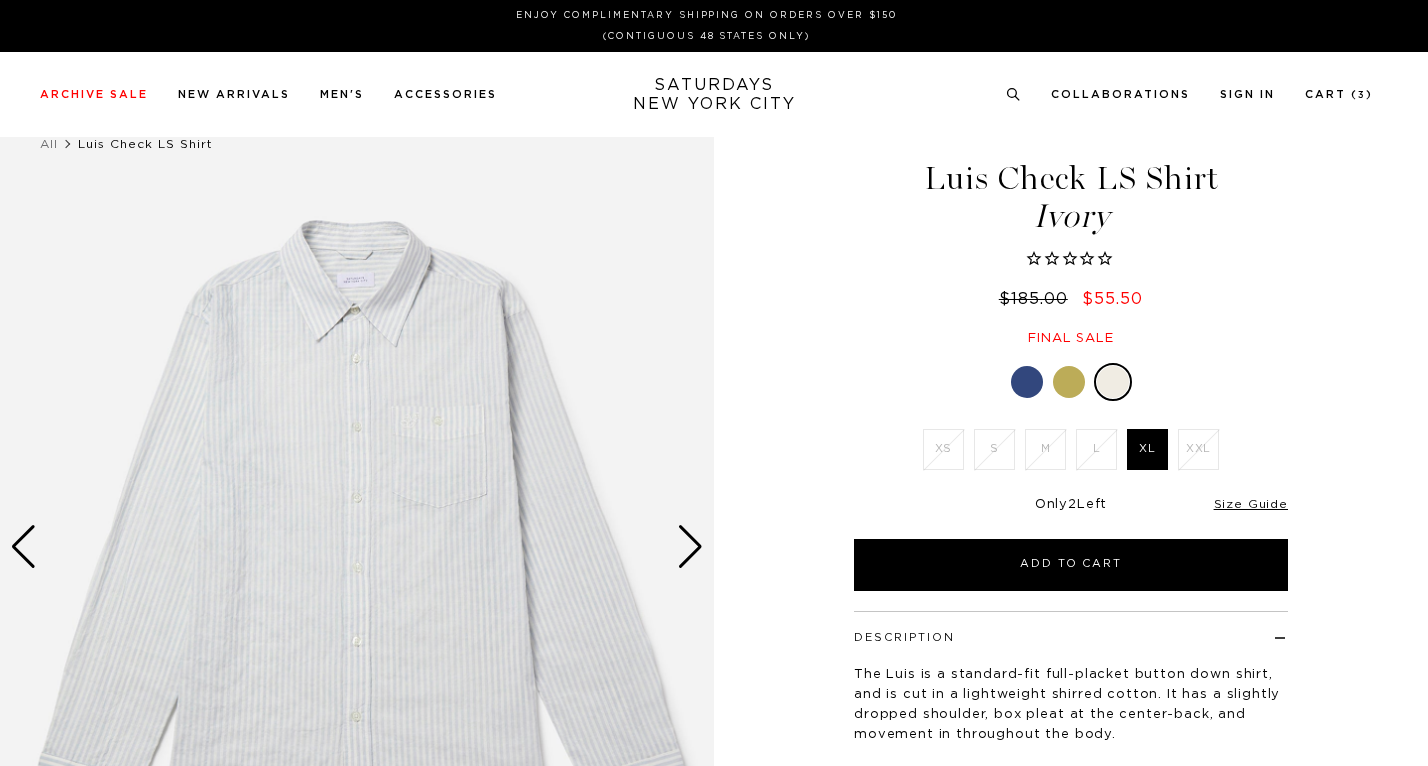 scroll, scrollTop: 0, scrollLeft: 0, axis: both 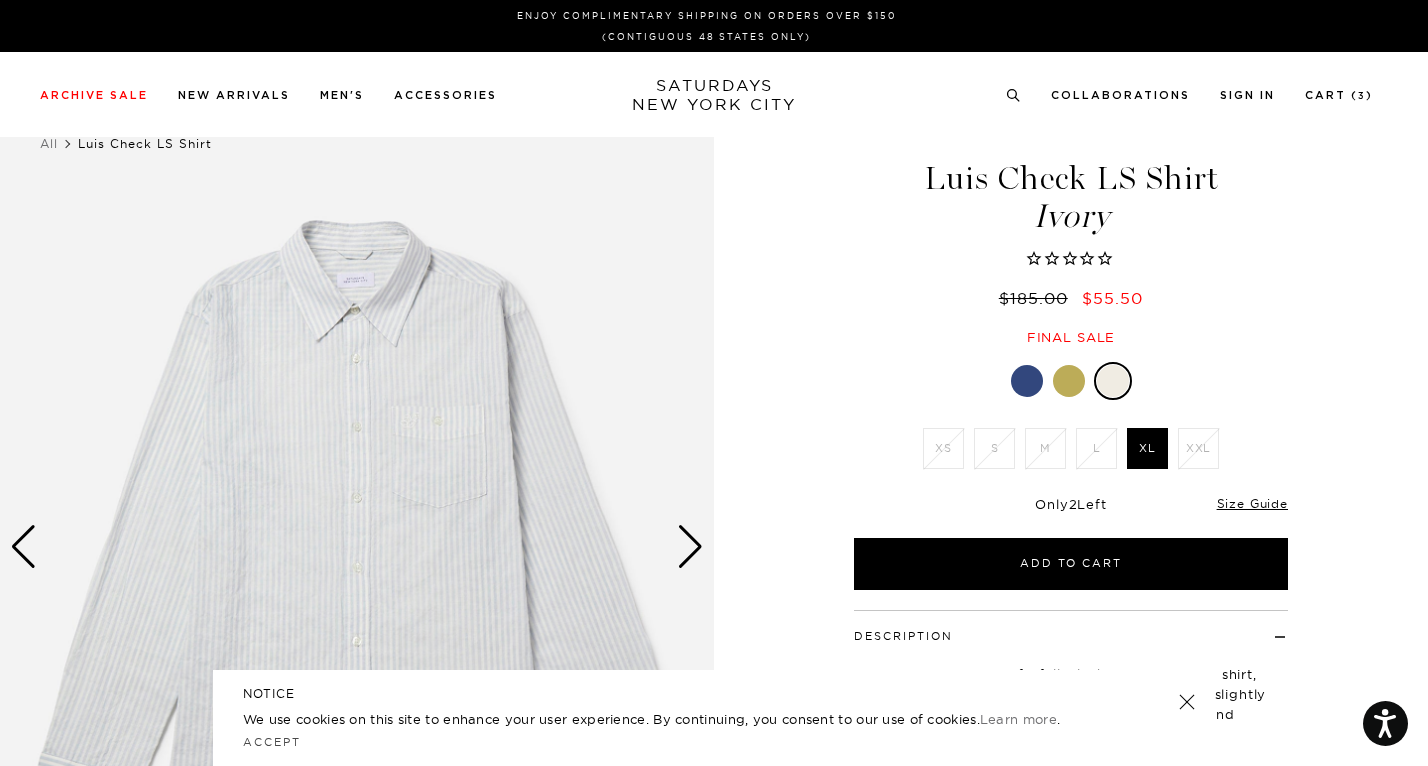 click at bounding box center [1069, 381] 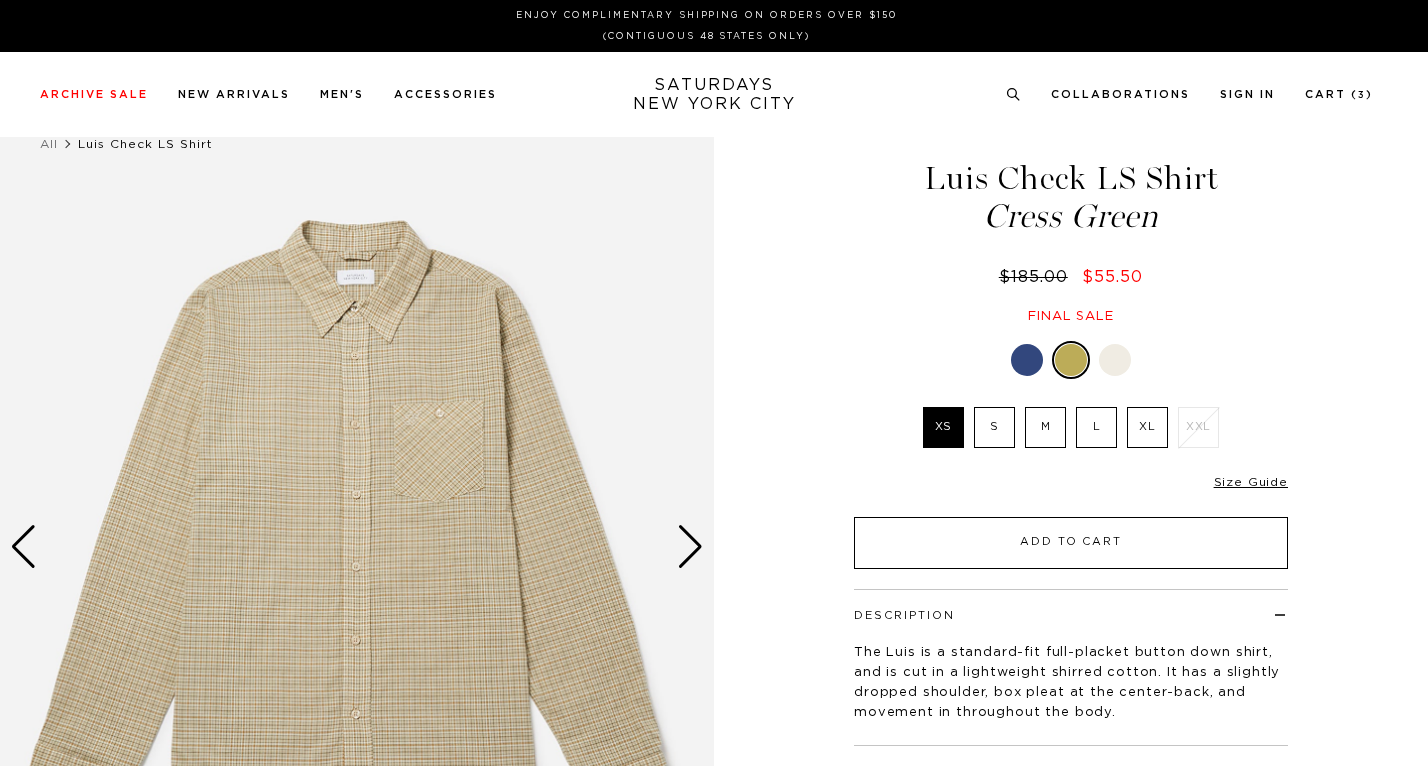 scroll, scrollTop: 0, scrollLeft: 0, axis: both 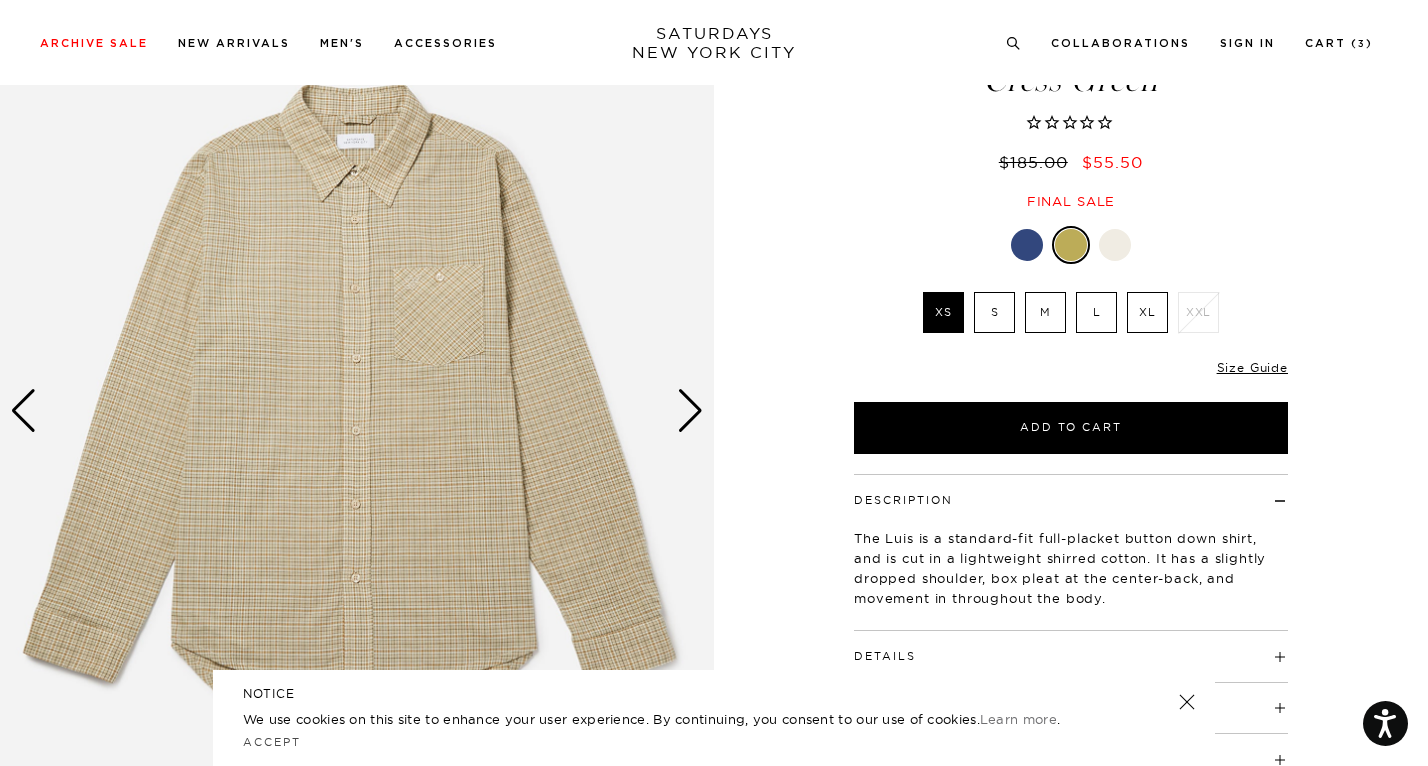 click on "L" at bounding box center [1096, 312] 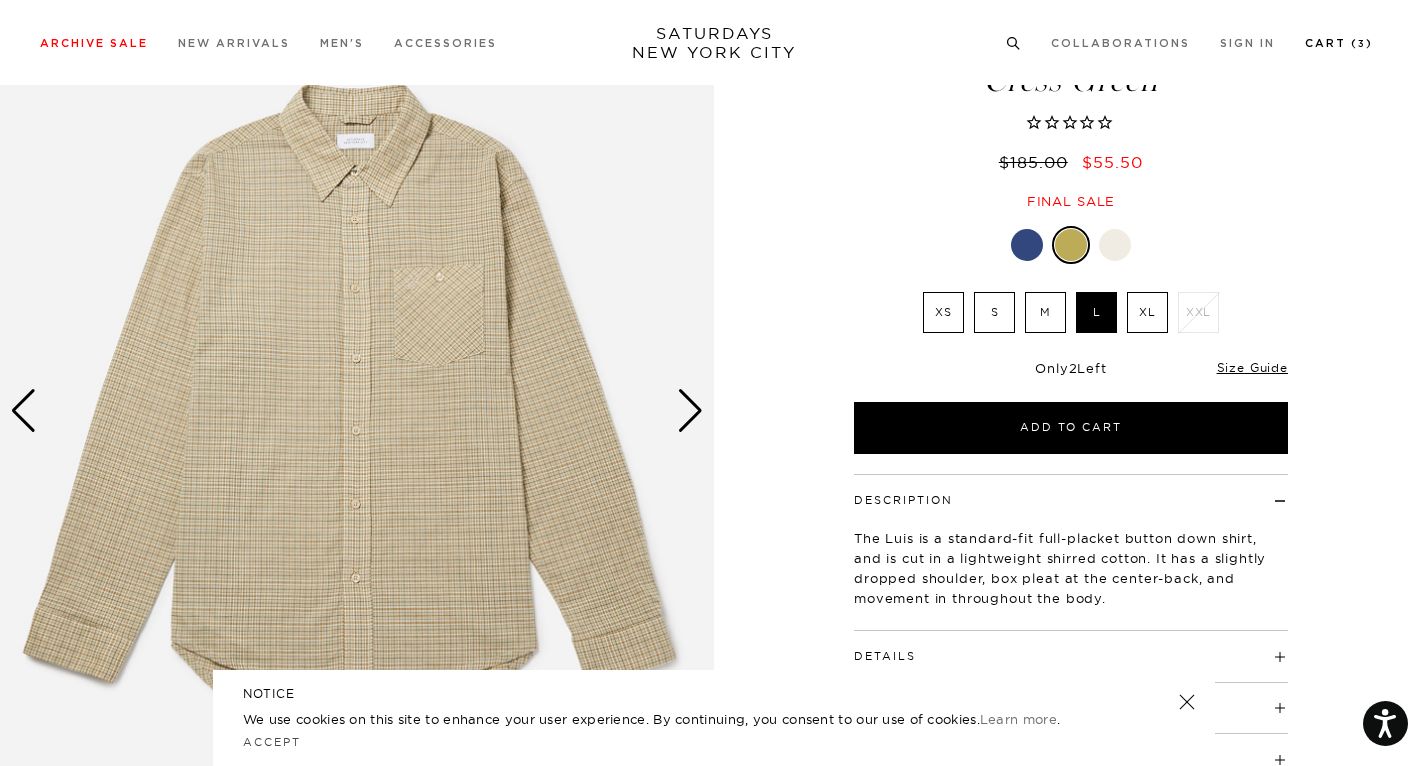 click on "Cart ( 3 )" at bounding box center (1339, 43) 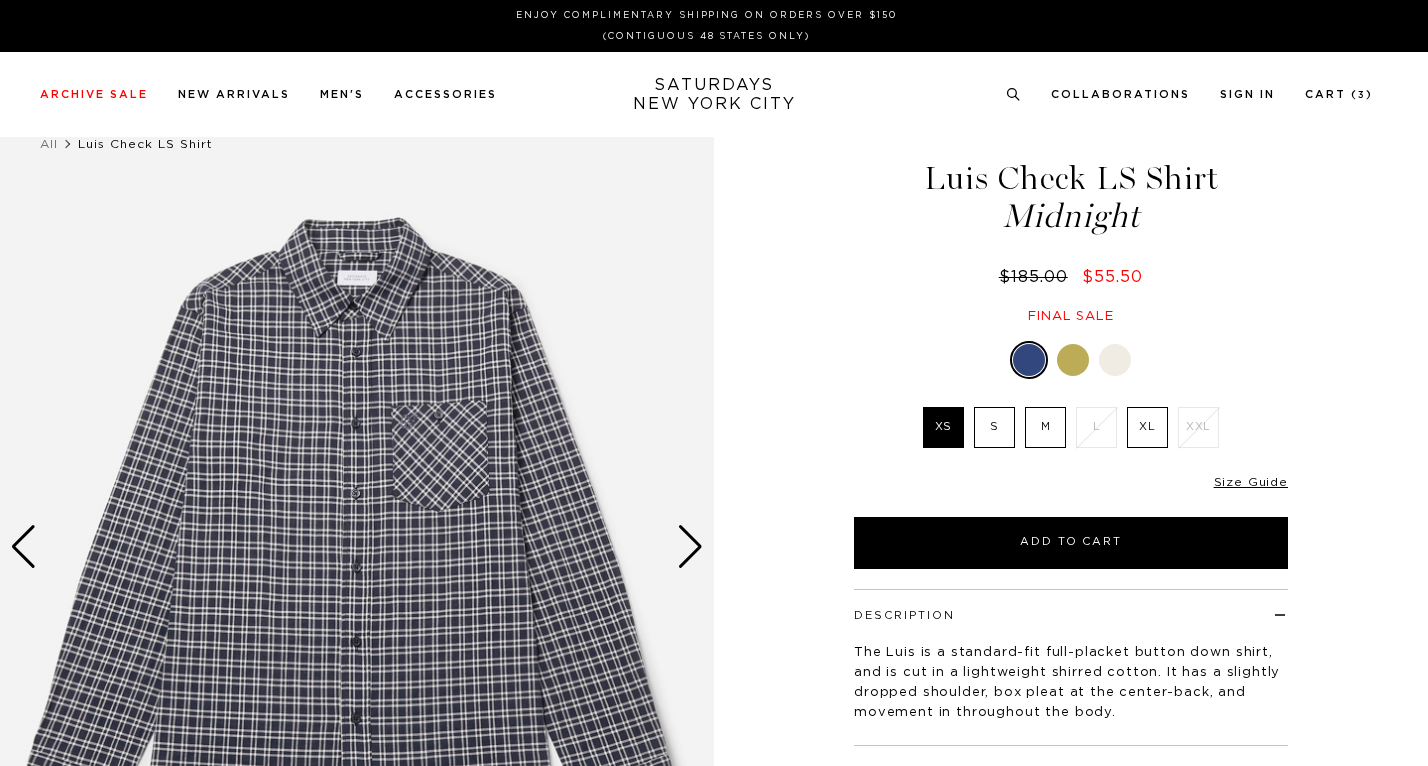 scroll, scrollTop: 0, scrollLeft: 0, axis: both 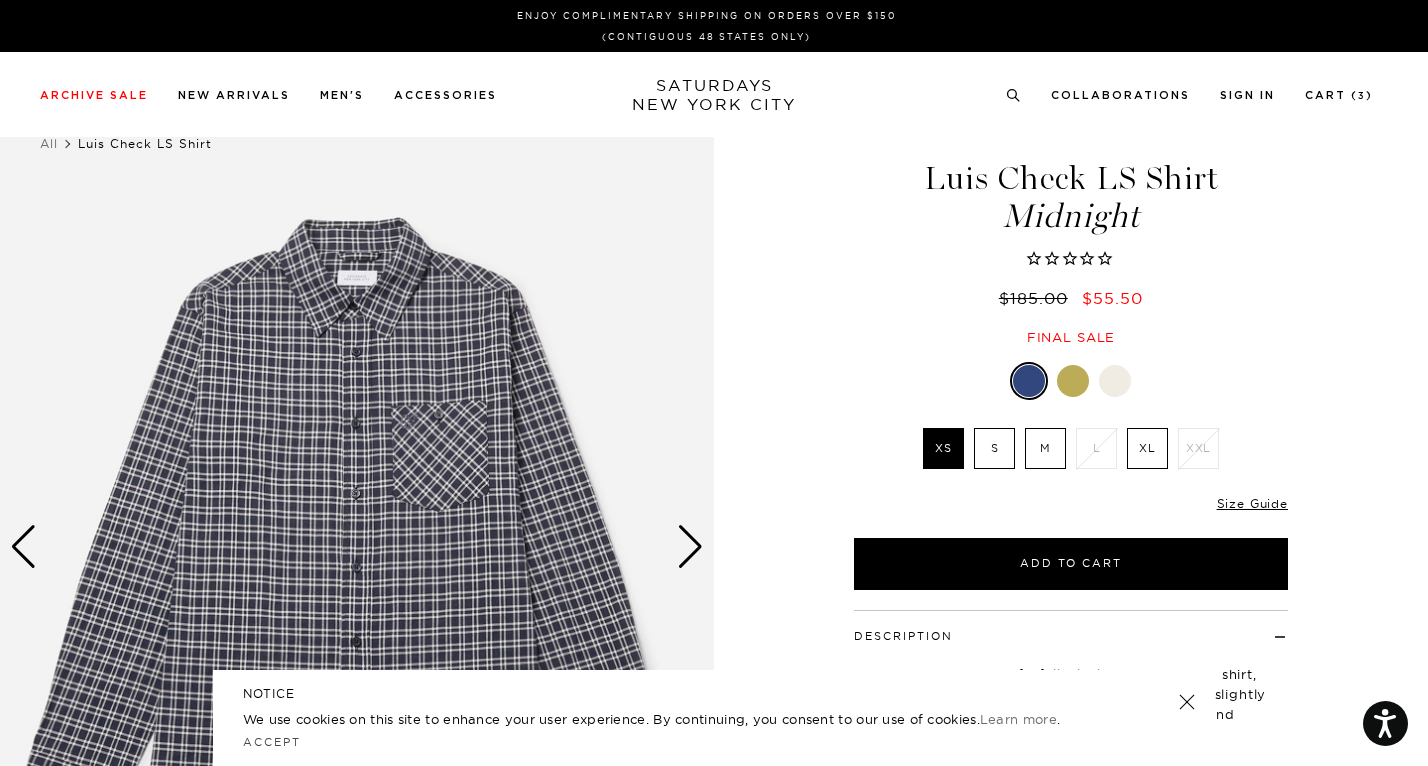 click at bounding box center (1115, 381) 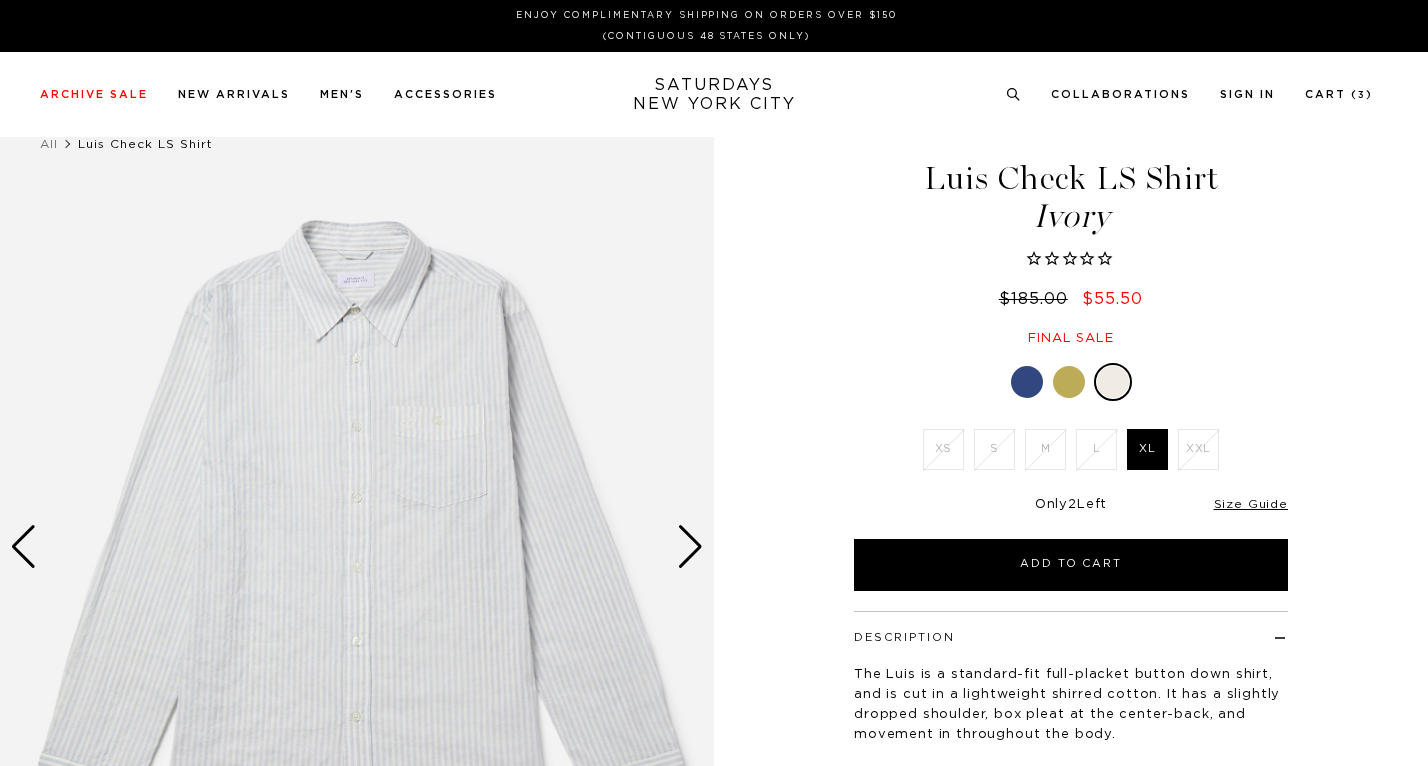 scroll, scrollTop: 0, scrollLeft: 0, axis: both 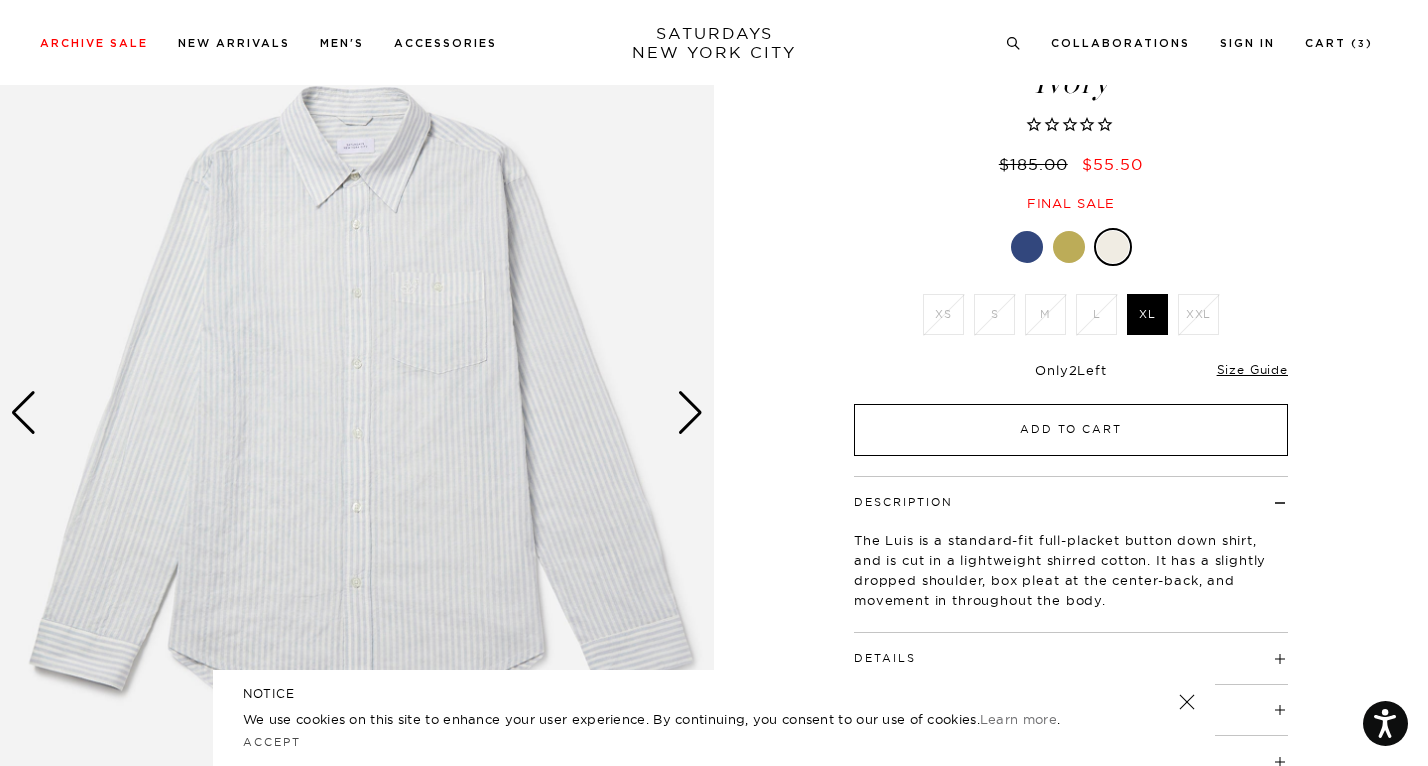 click on "Add to Cart" at bounding box center (1071, 430) 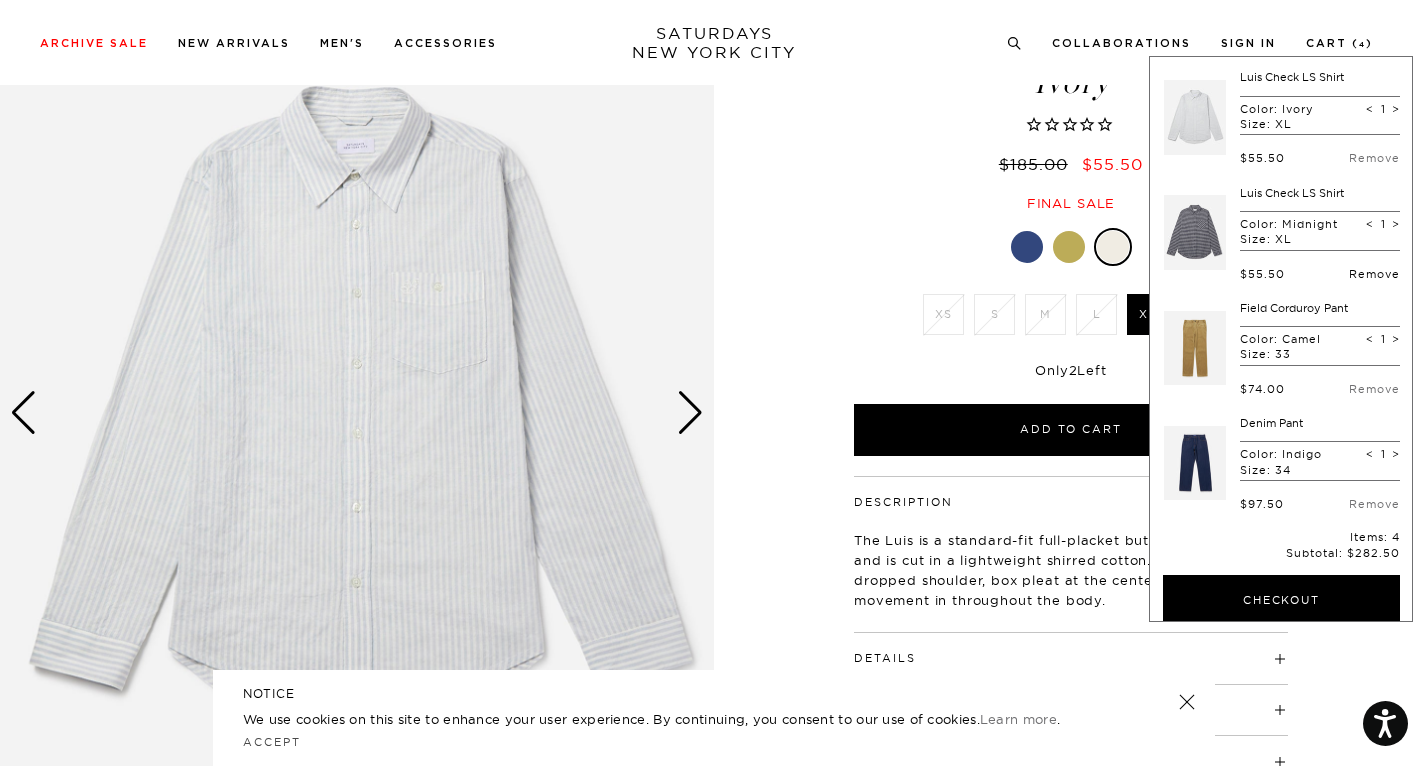click on "Remove" at bounding box center [1374, 274] 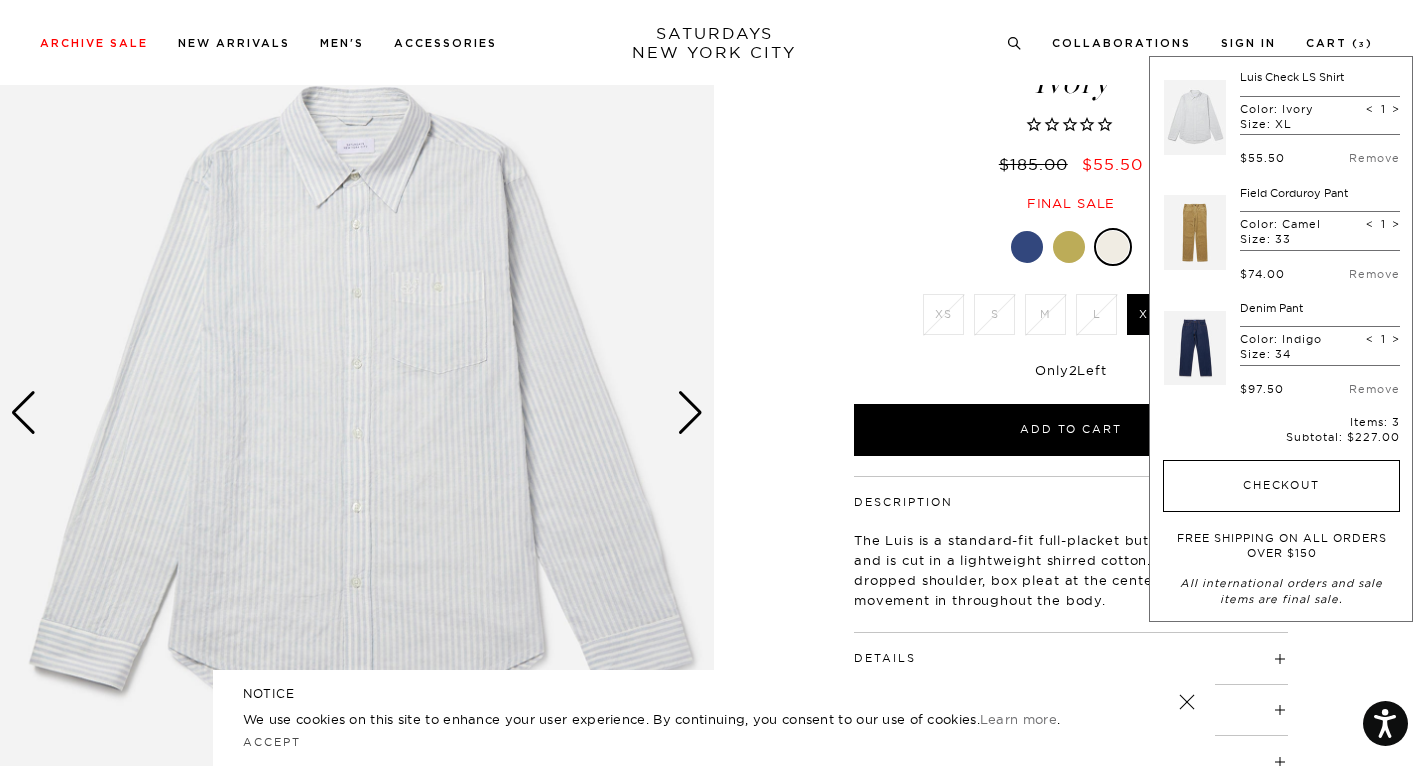 click on "Checkout" at bounding box center (1281, 486) 